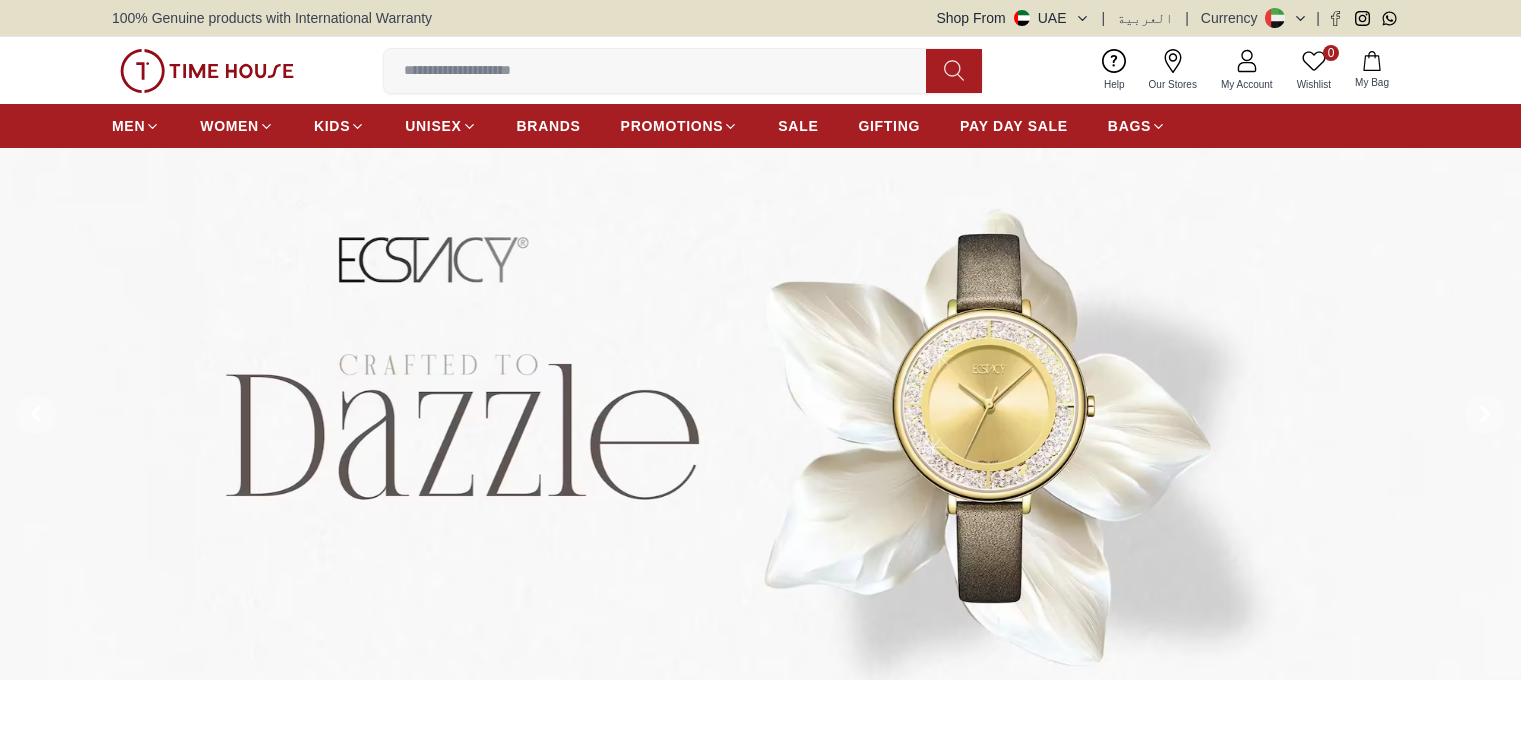 scroll, scrollTop: 0, scrollLeft: 0, axis: both 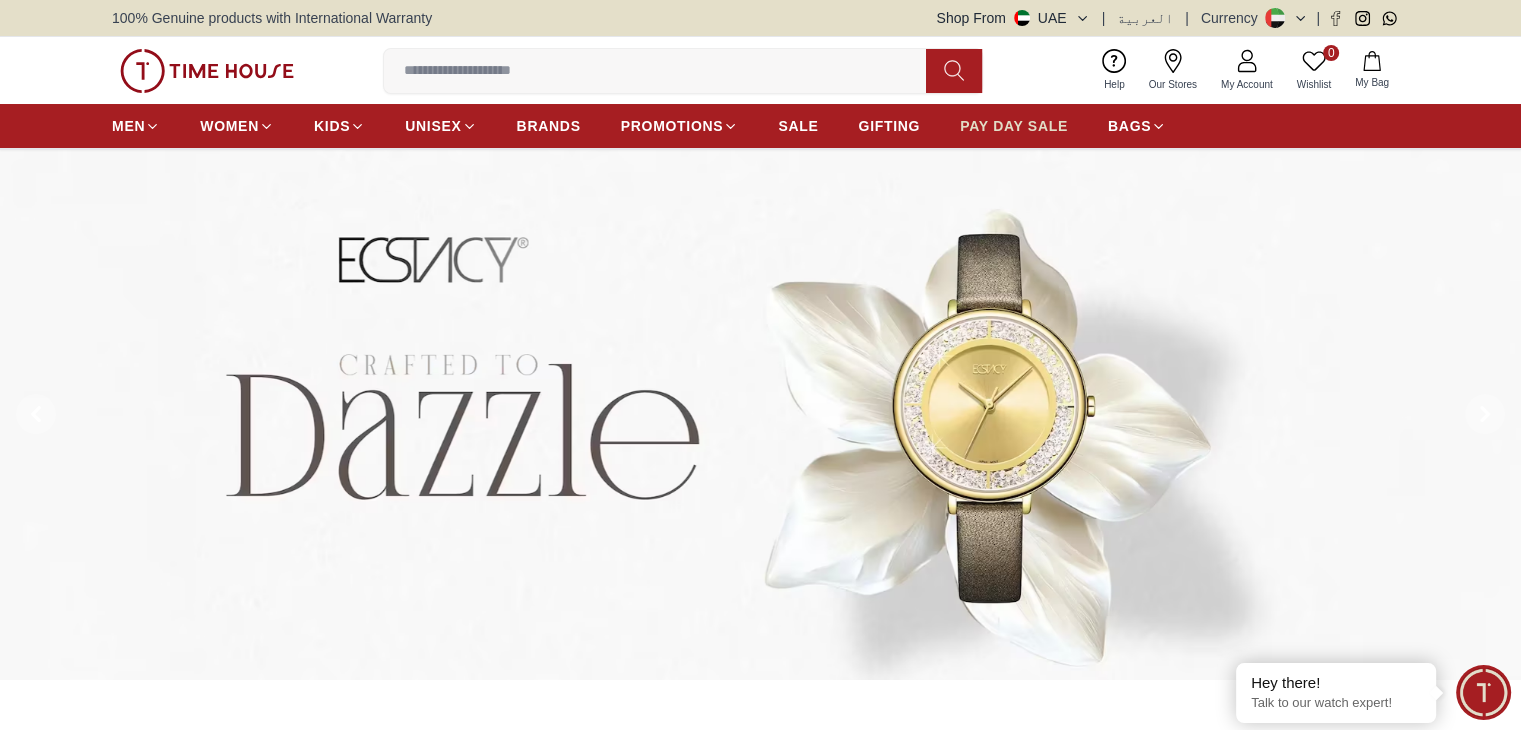 click on "PAY DAY SALE" at bounding box center (1014, 126) 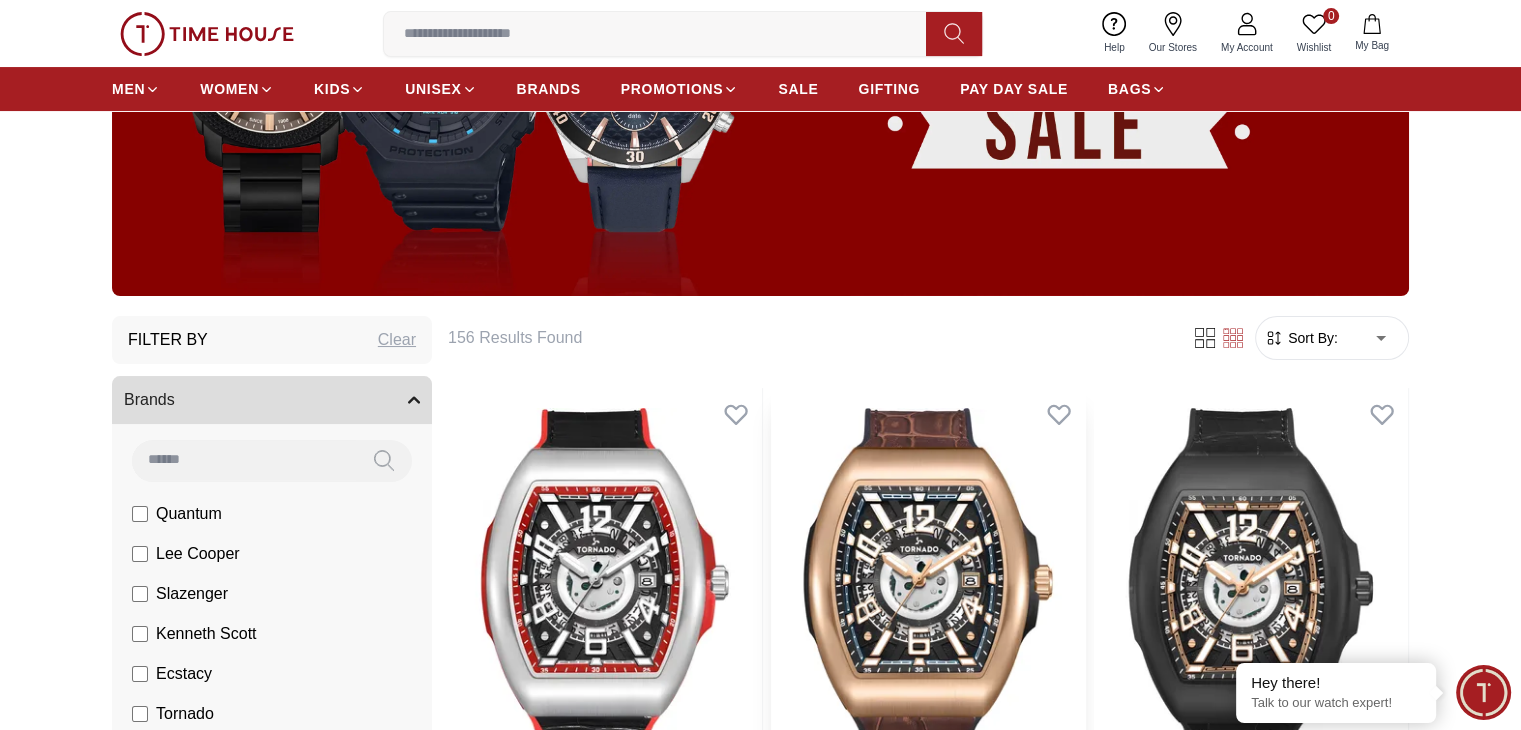 scroll, scrollTop: 200, scrollLeft: 0, axis: vertical 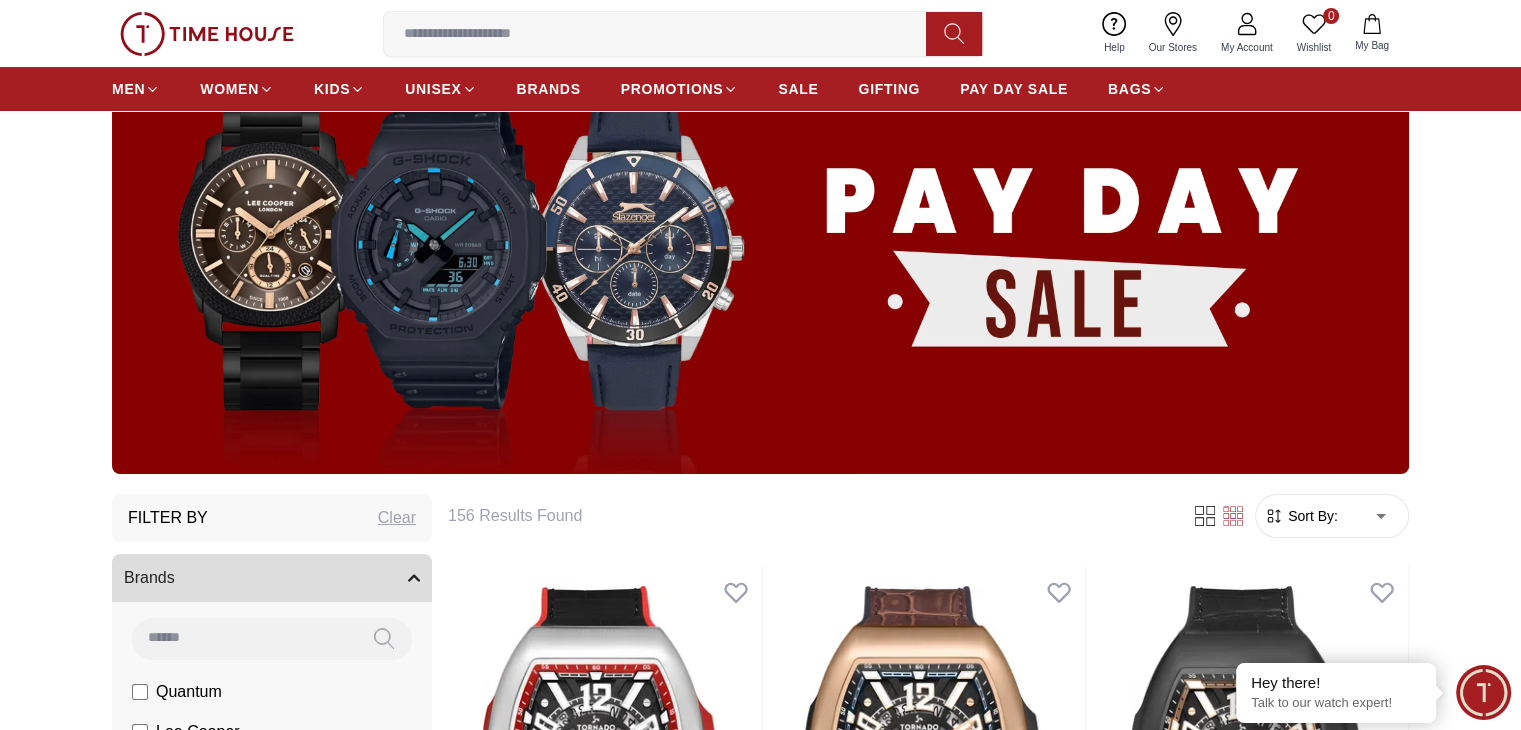 click on "Sort By:" at bounding box center (1311, 516) 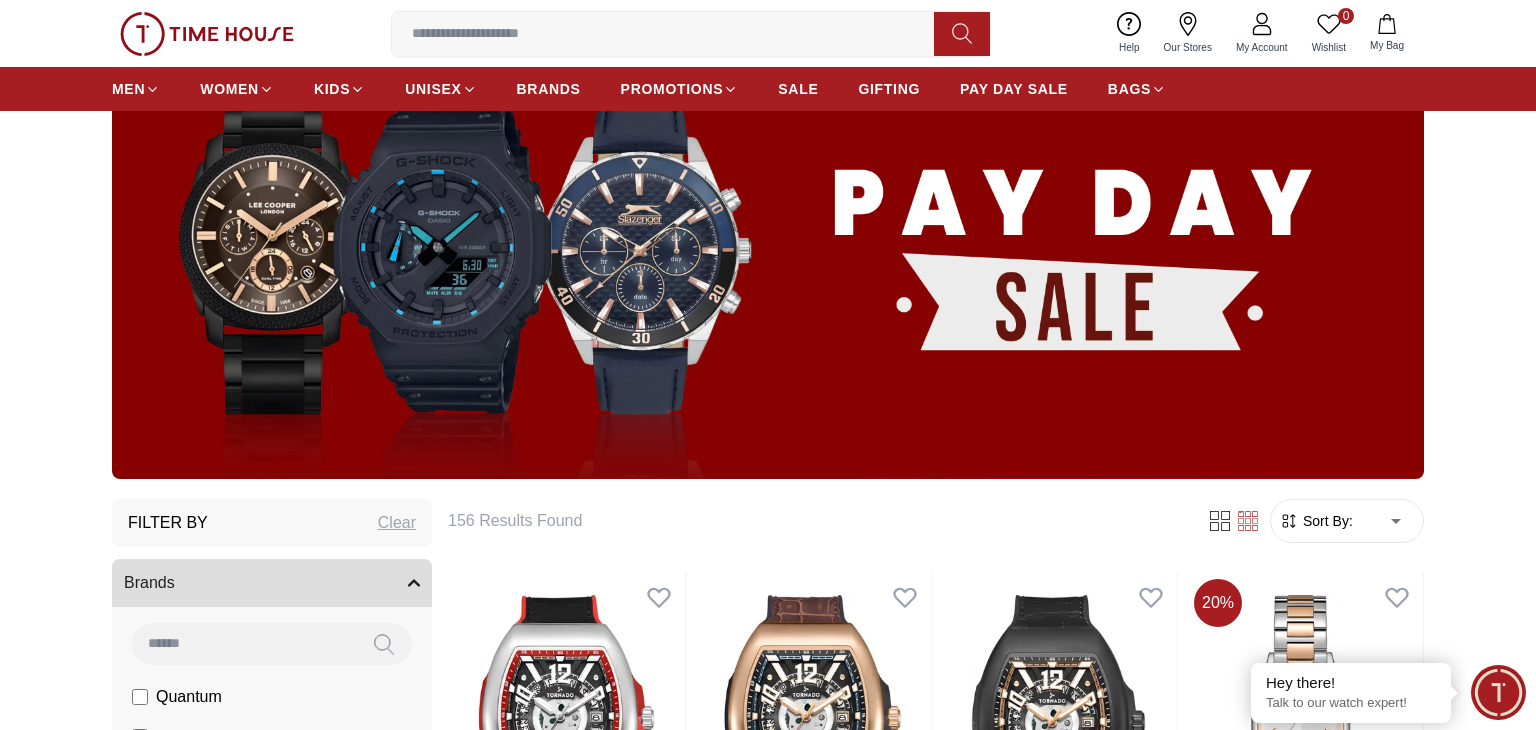 click on "100% Genuine products with International Warranty Shop From UAE | العربية |     Currency    | 0 Wishlist My Bag Help Our Stores My Account 0 Wishlist My Bag MEN WOMEN KIDS UNISEX BRANDS PROMOTIONS SALE GIFTING PAY DAY SALE BAGS Home    Filter By Clear Brands Quantum Lee Cooper Slazenger Kenneth Scott Ecstacy Tornado CASIO Police G-Shock Color Black Green Blue Dark Blue Silver Grey White White / Rose Gold Silver / Rose Gold Black / Black Gold Light Blue Black /Grey Pink Navy Blue Blue / Silver Black  Ivory Peach Green / Silver MOP Blue  Dark green Blue MOP Rose Gold MOP Green MOP Champagne MOP Pink MOP Green / Gold  Olive Green / Dark Green Olive Green Display Type Analog Multi Function Automatic Chronograph Analog-Digital Digital digital Chrono & Multi Function  Digital Multifunction Band Closure Clasp Buckle Tang Buckle Push Button Clasp Sliding Clasp Jewelry Clasp  Double Snap-Fastener  Square Buckle Butterfly Clasp Double Pusher Butterfly Clasp Fold-over Clasp Triple Fold Clasp 45 34.9 1" at bounding box center (768, 1856) 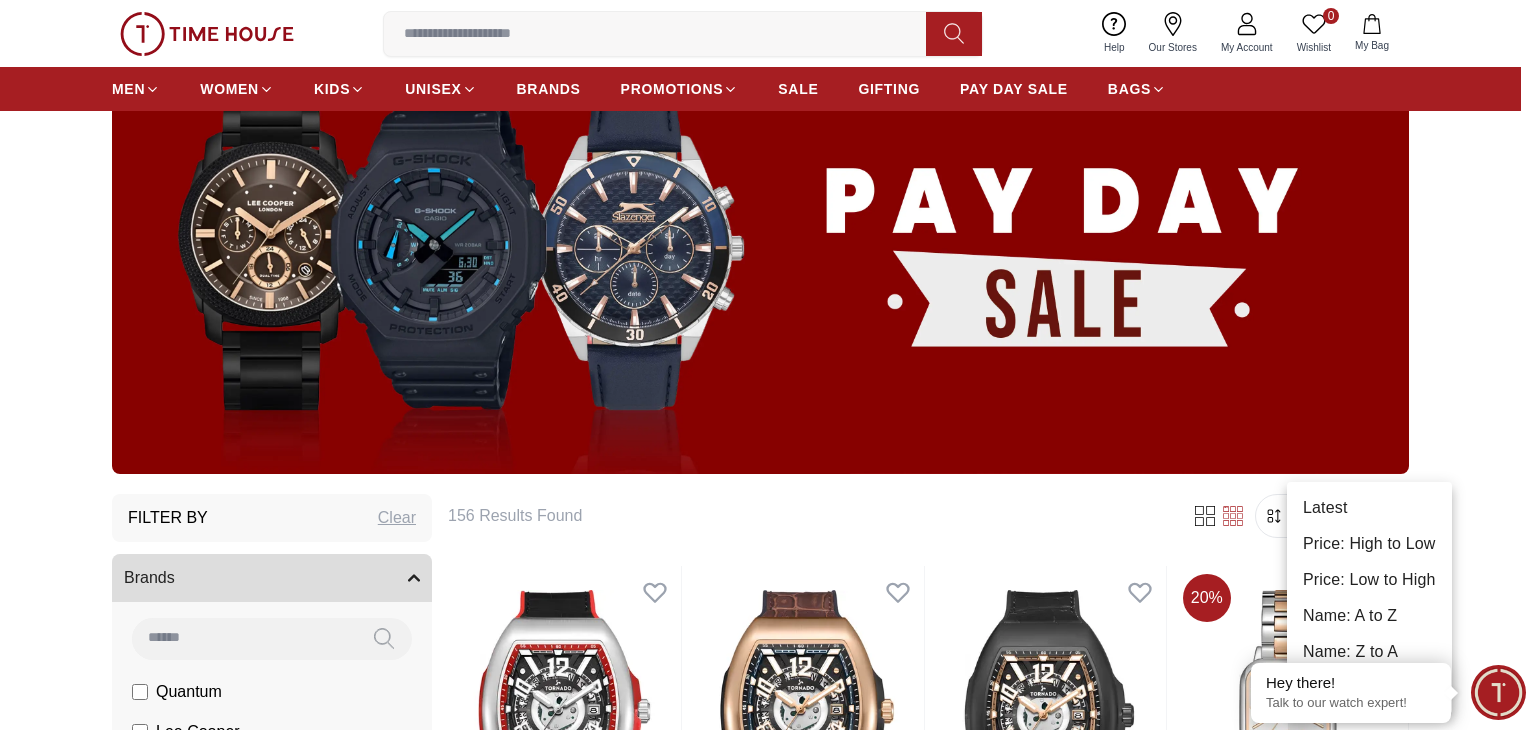 click on "Price: High to Low" at bounding box center [1369, 544] 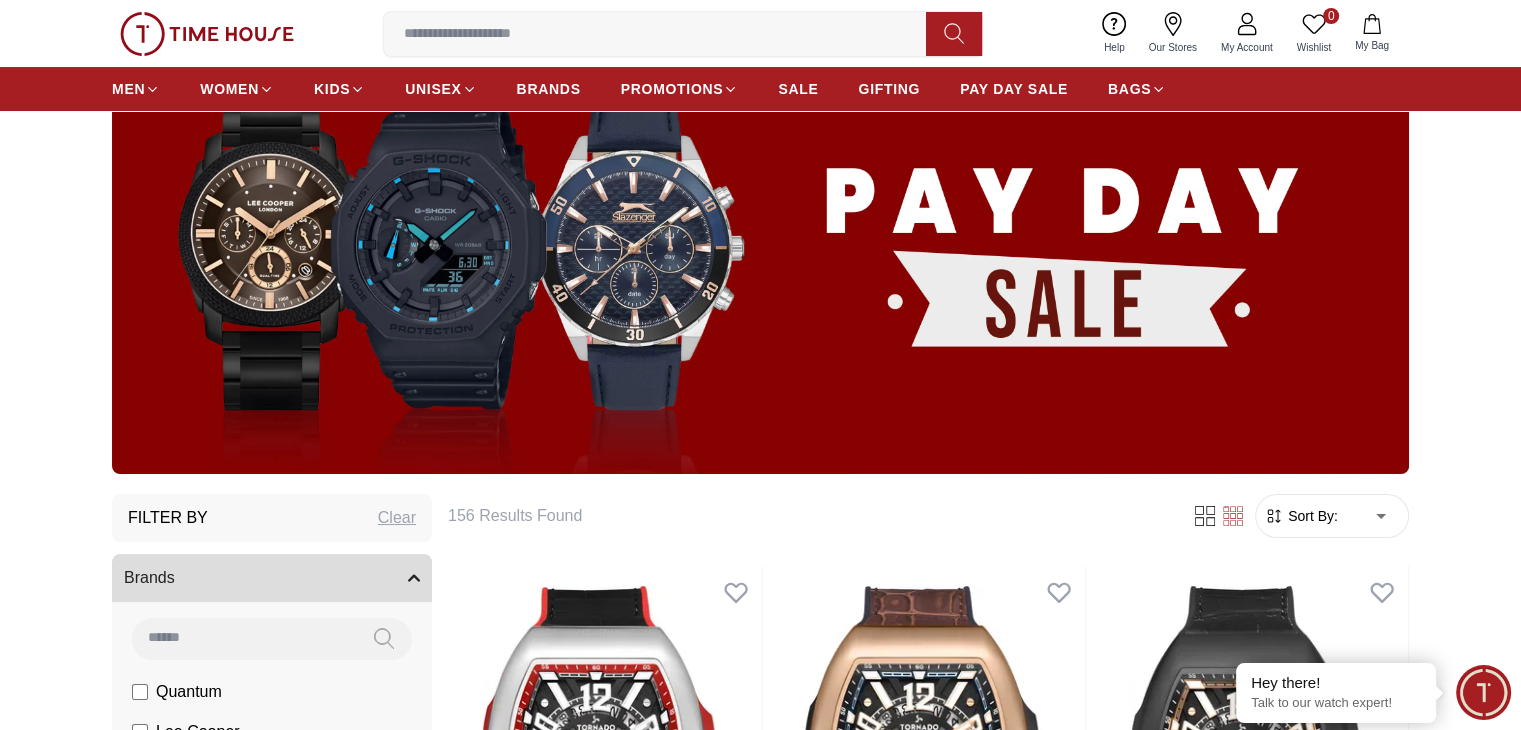 type on "*" 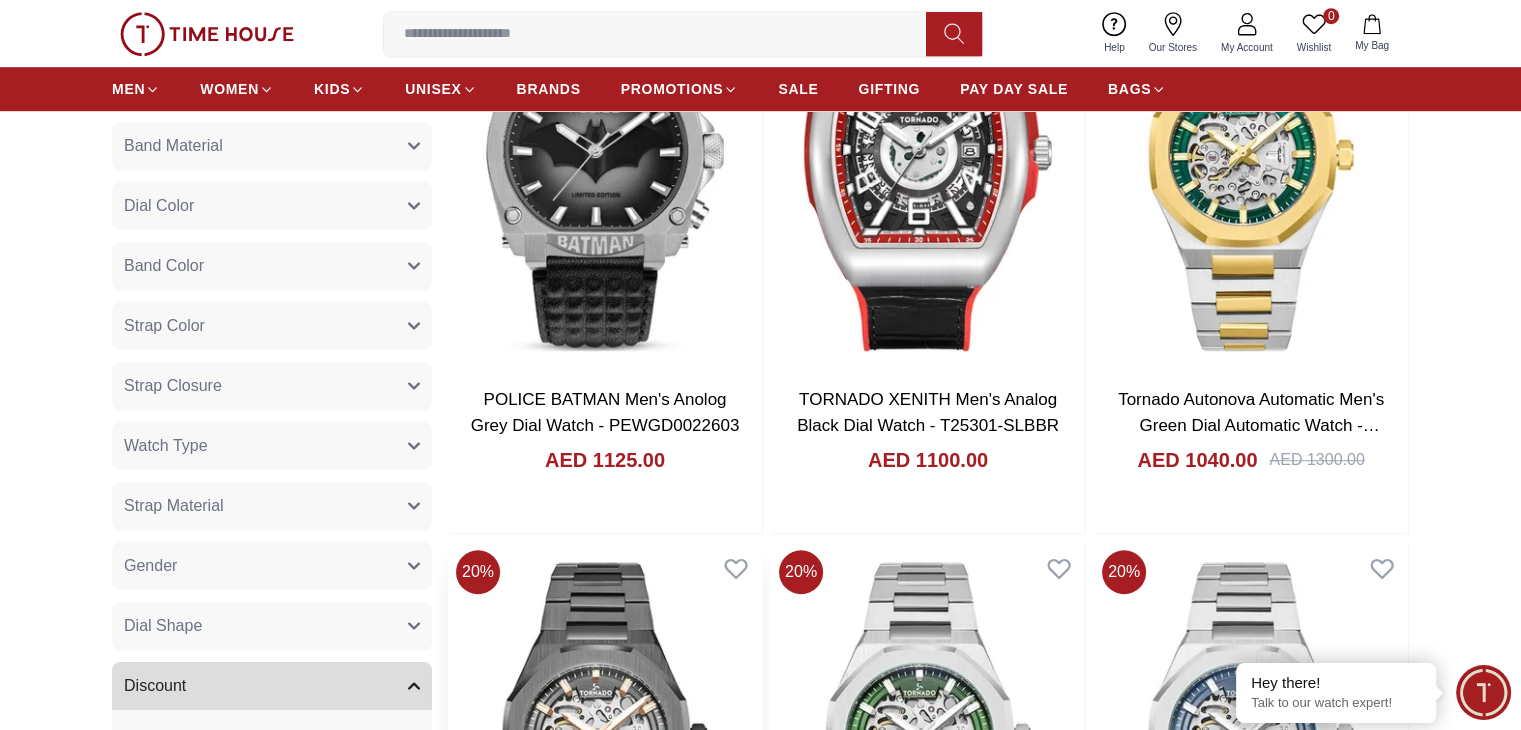scroll, scrollTop: 1400, scrollLeft: 0, axis: vertical 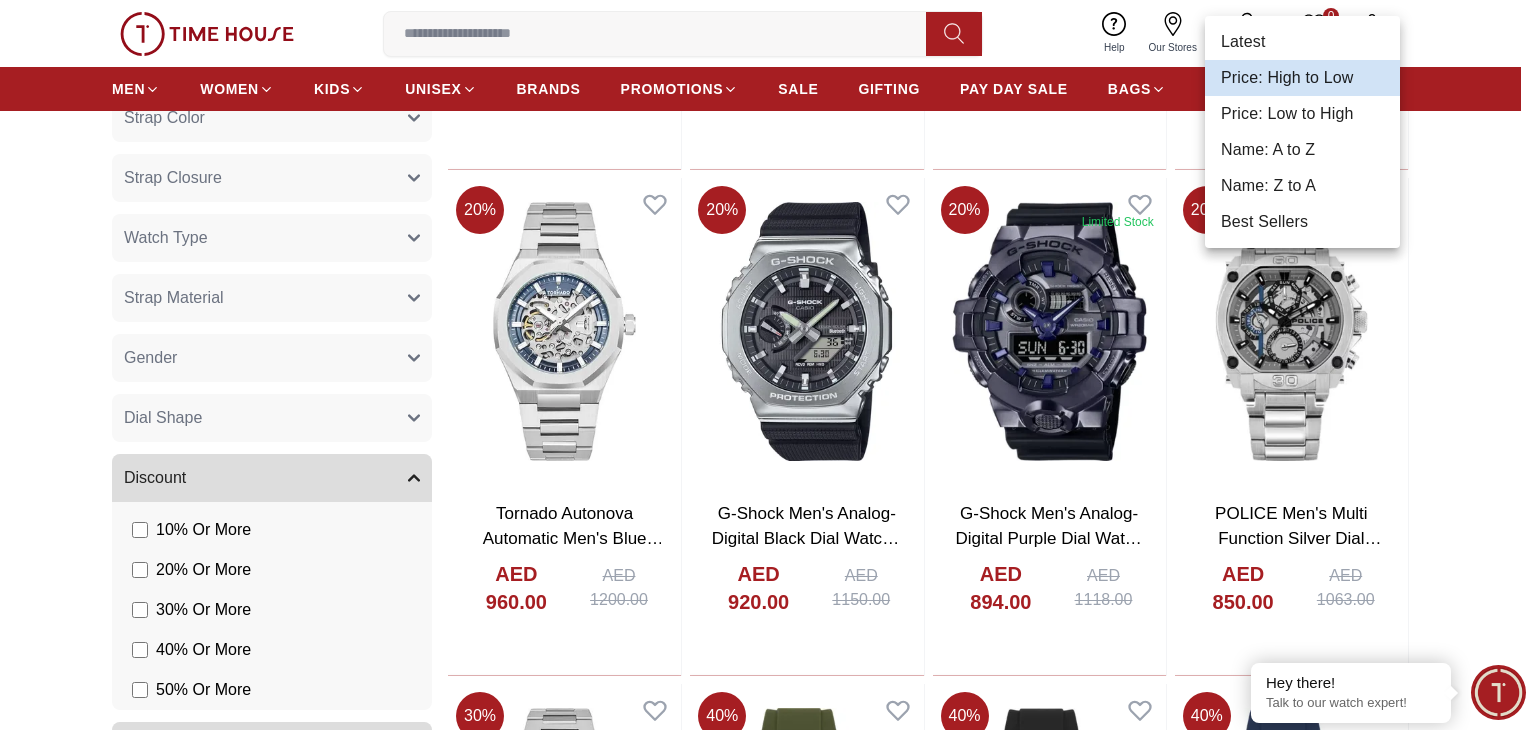 type 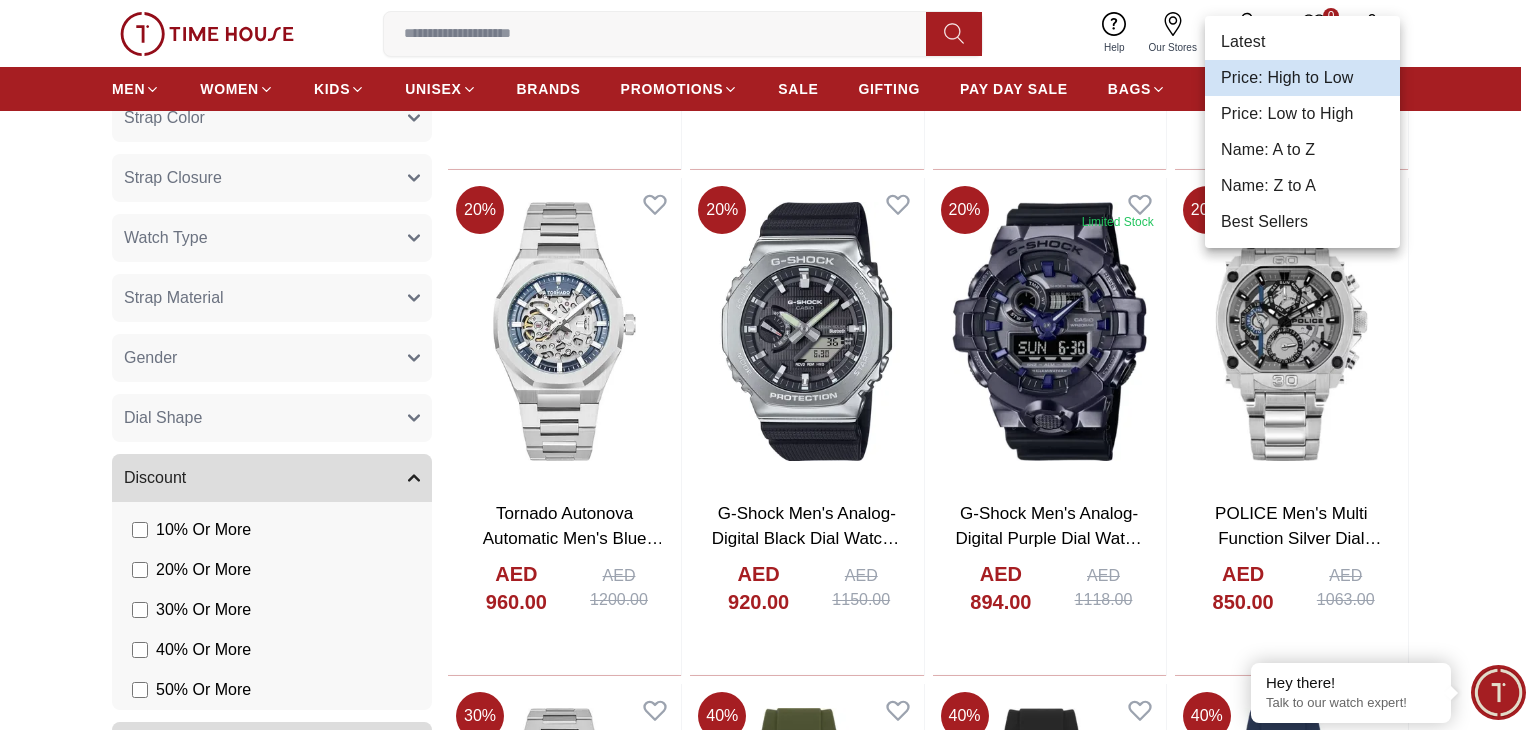 click at bounding box center [768, 365] 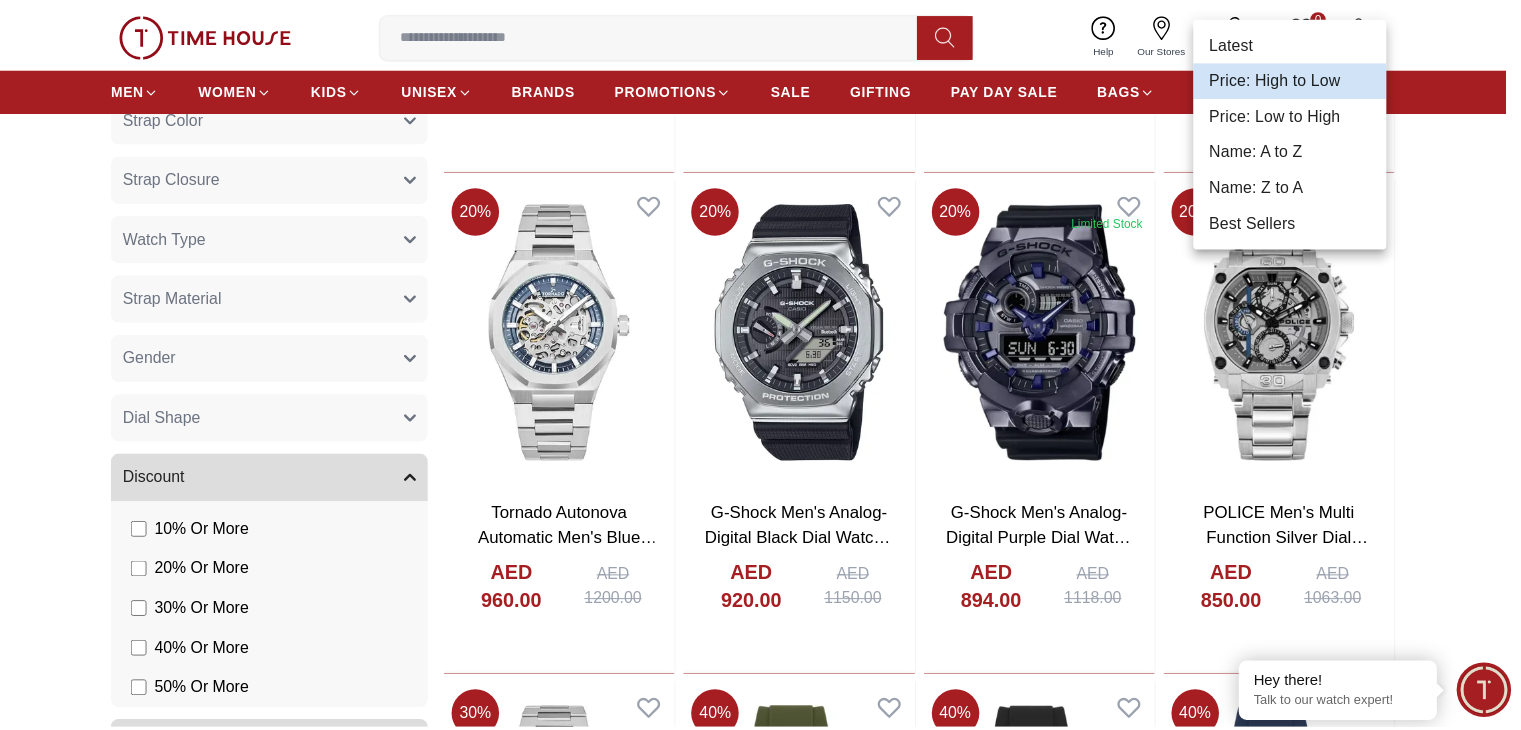 scroll, scrollTop: 351, scrollLeft: 0, axis: vertical 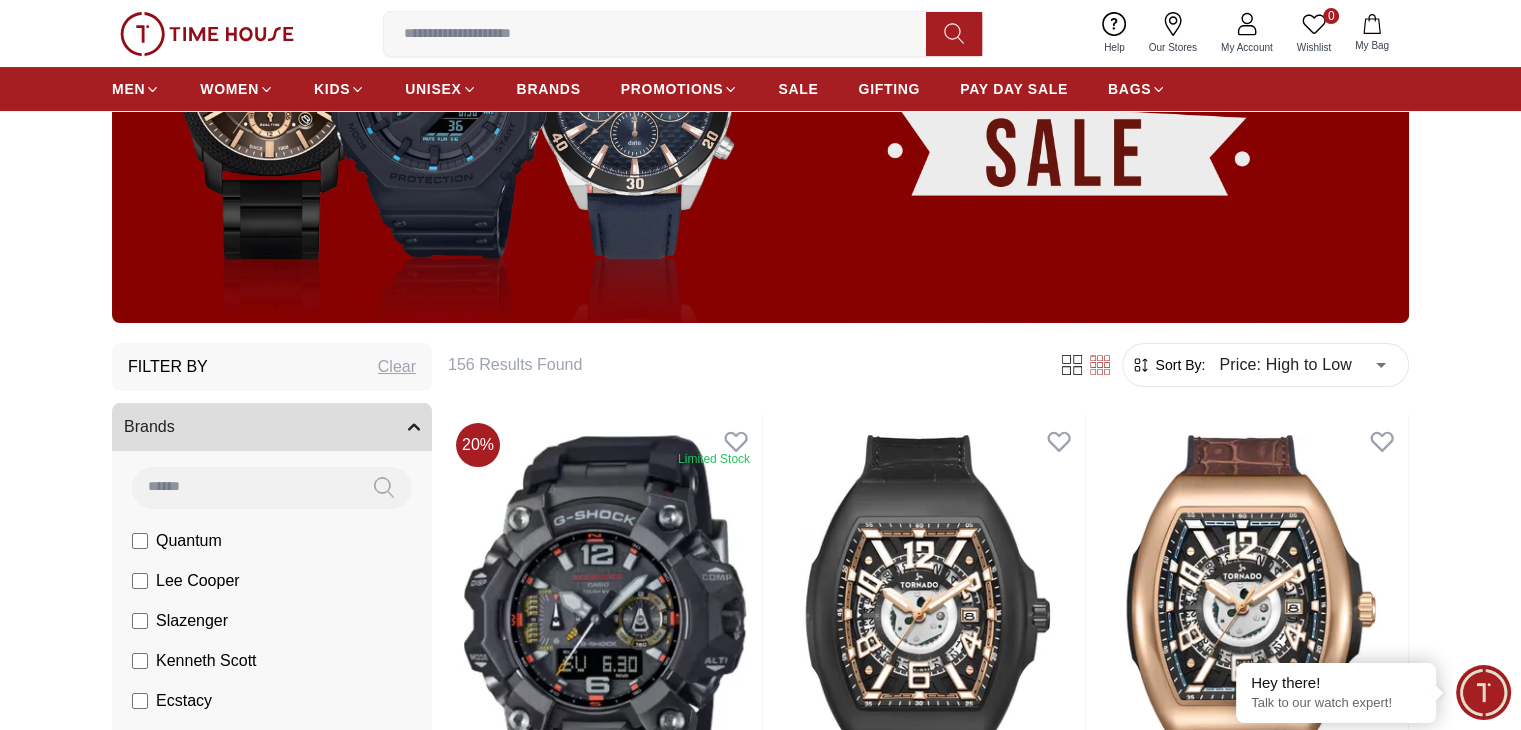 click at bounding box center (760, 96) 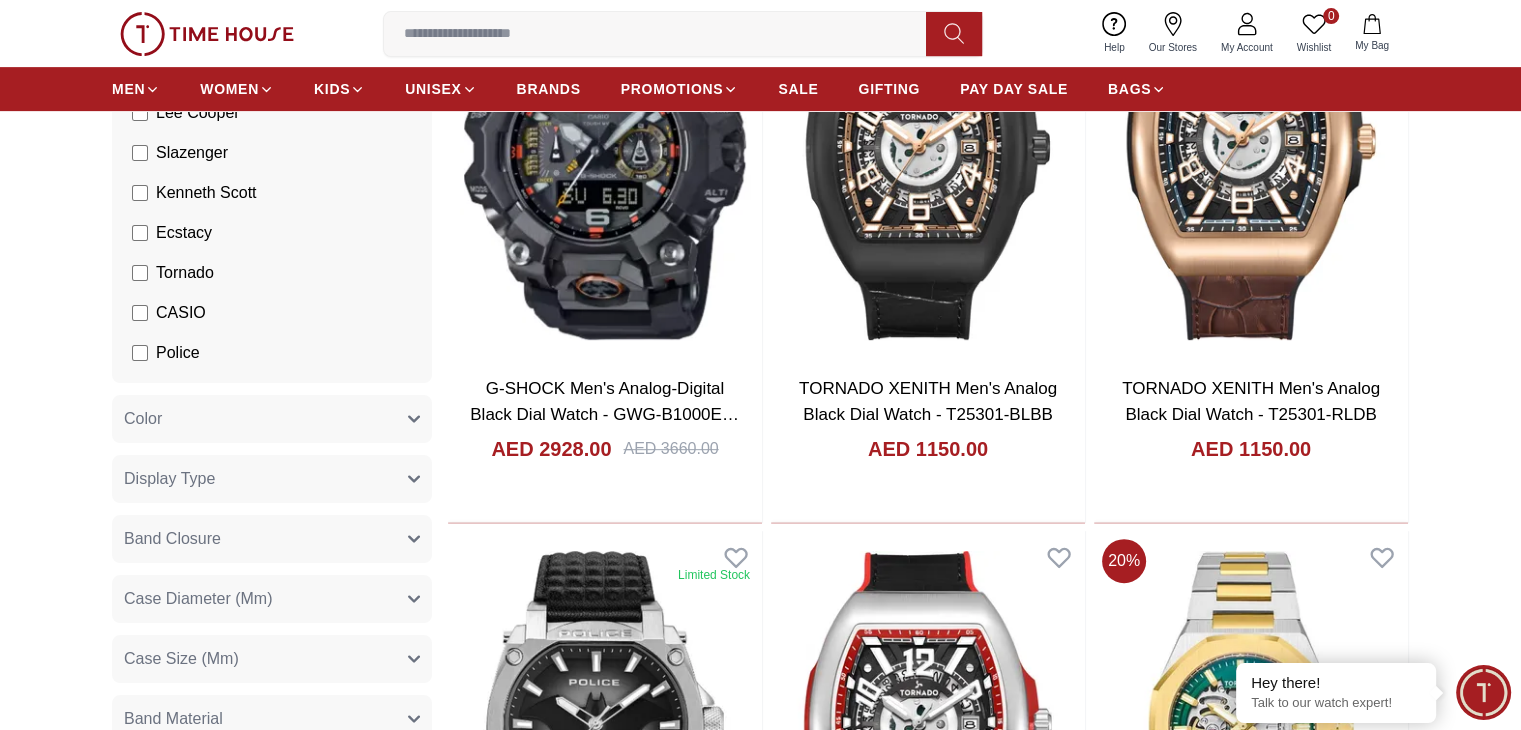 scroll, scrollTop: 851, scrollLeft: 0, axis: vertical 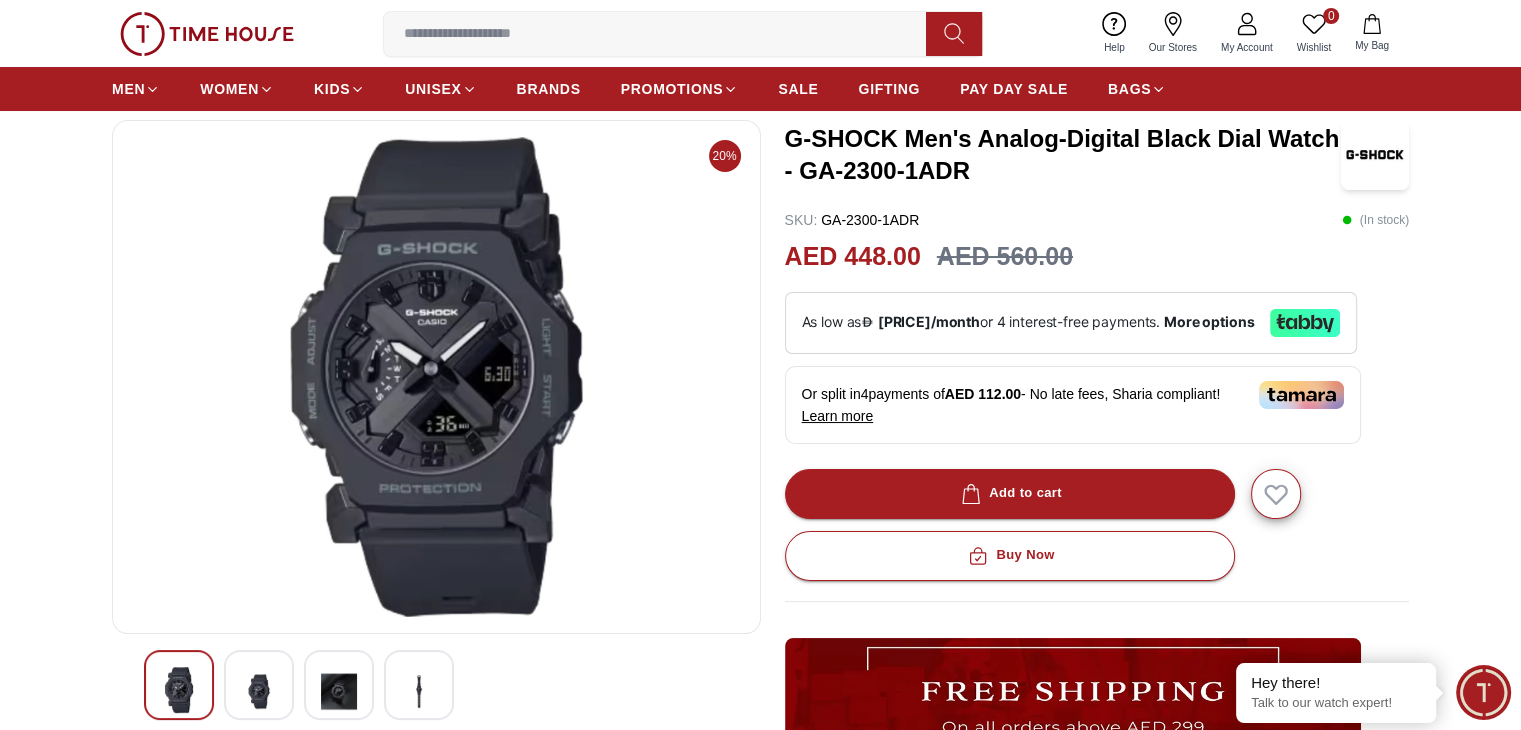 click at bounding box center [259, 691] 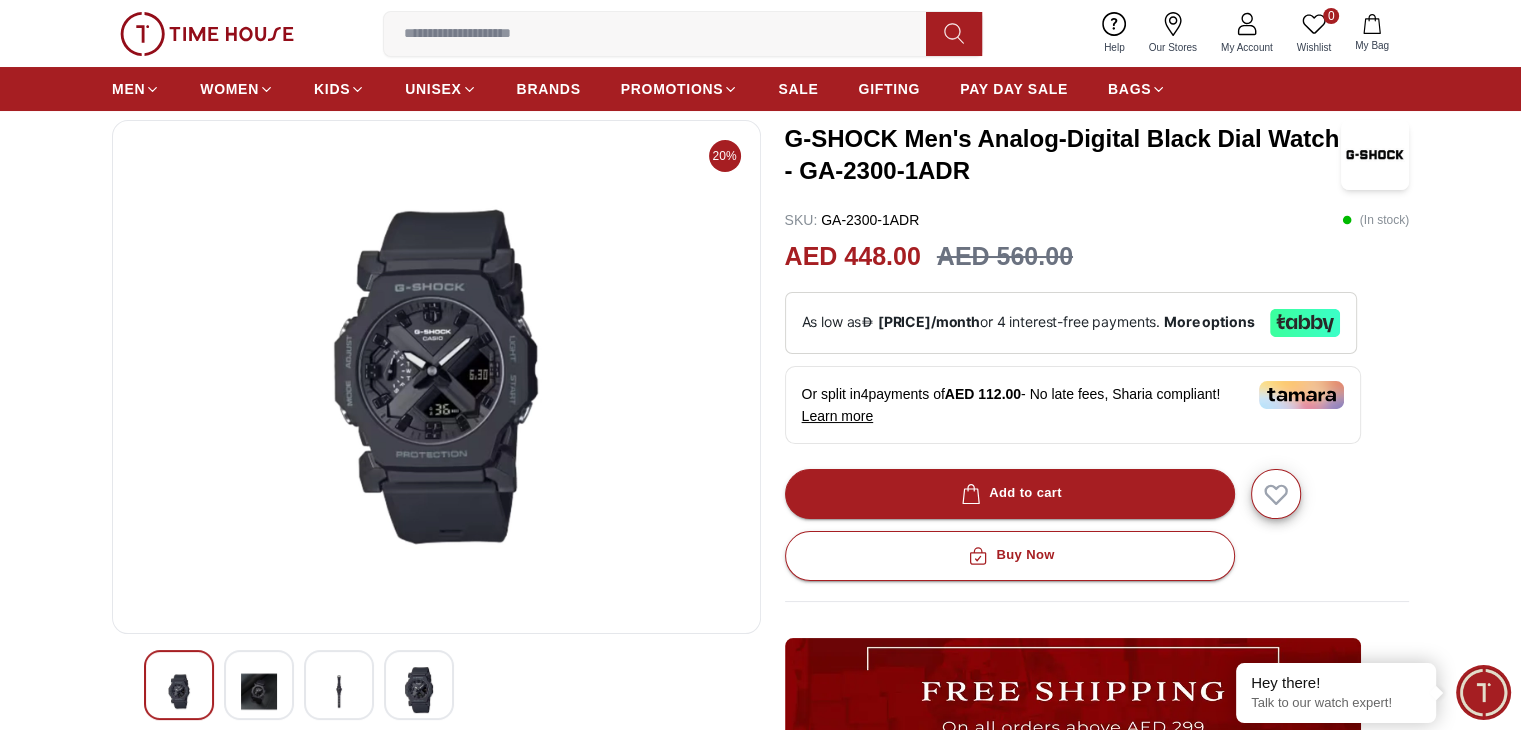 click at bounding box center [339, 691] 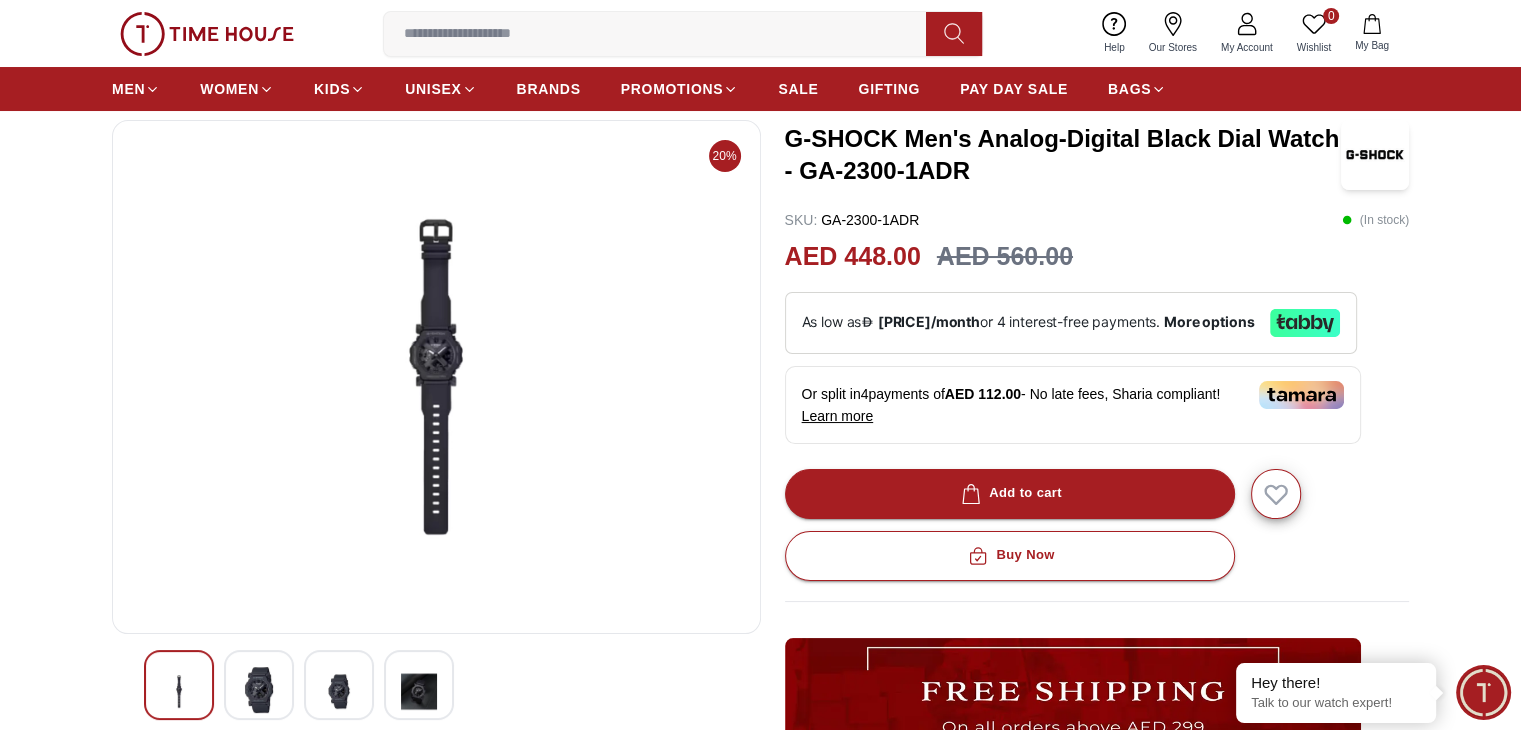 click at bounding box center (436, 685) 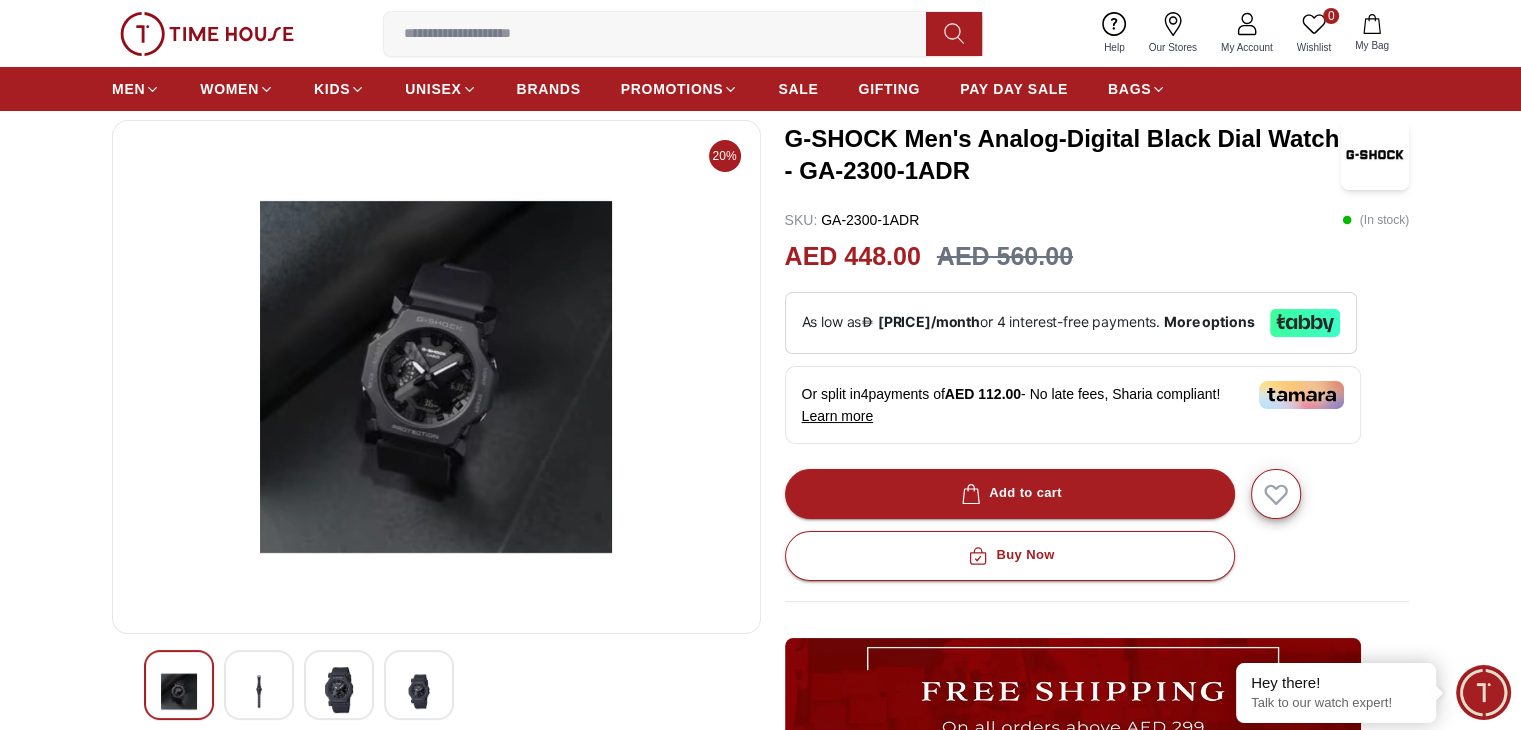 click at bounding box center (339, 690) 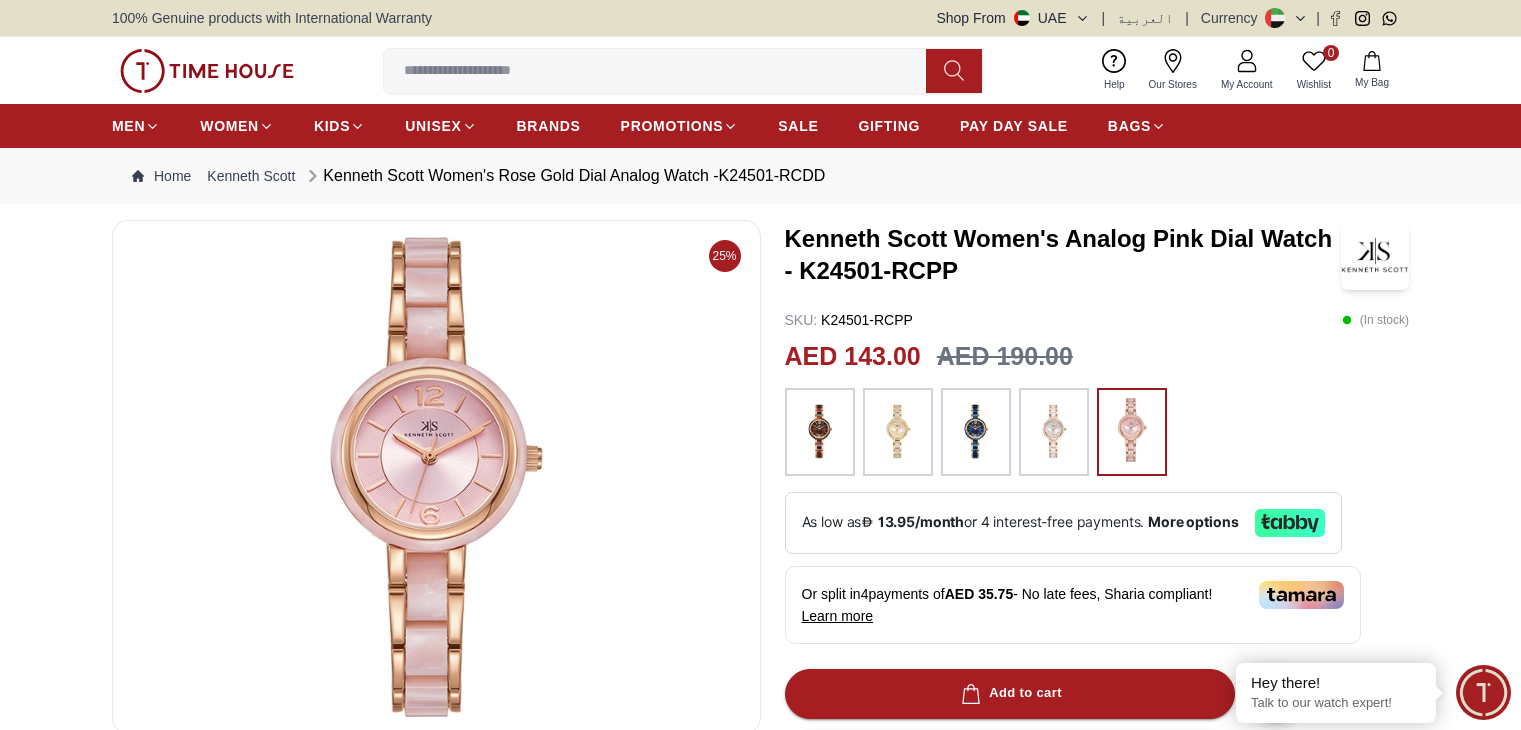 scroll, scrollTop: 0, scrollLeft: 0, axis: both 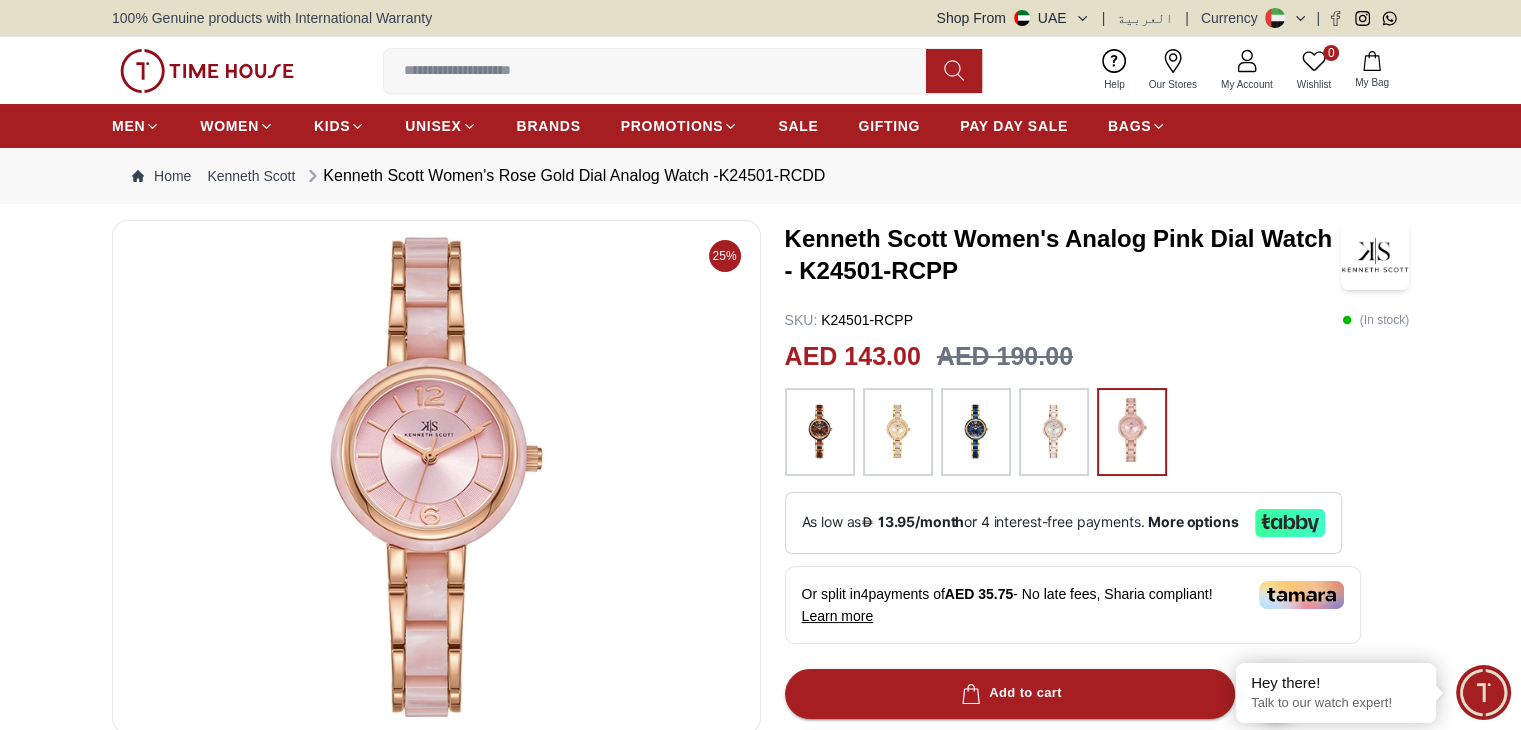 click at bounding box center (820, 432) 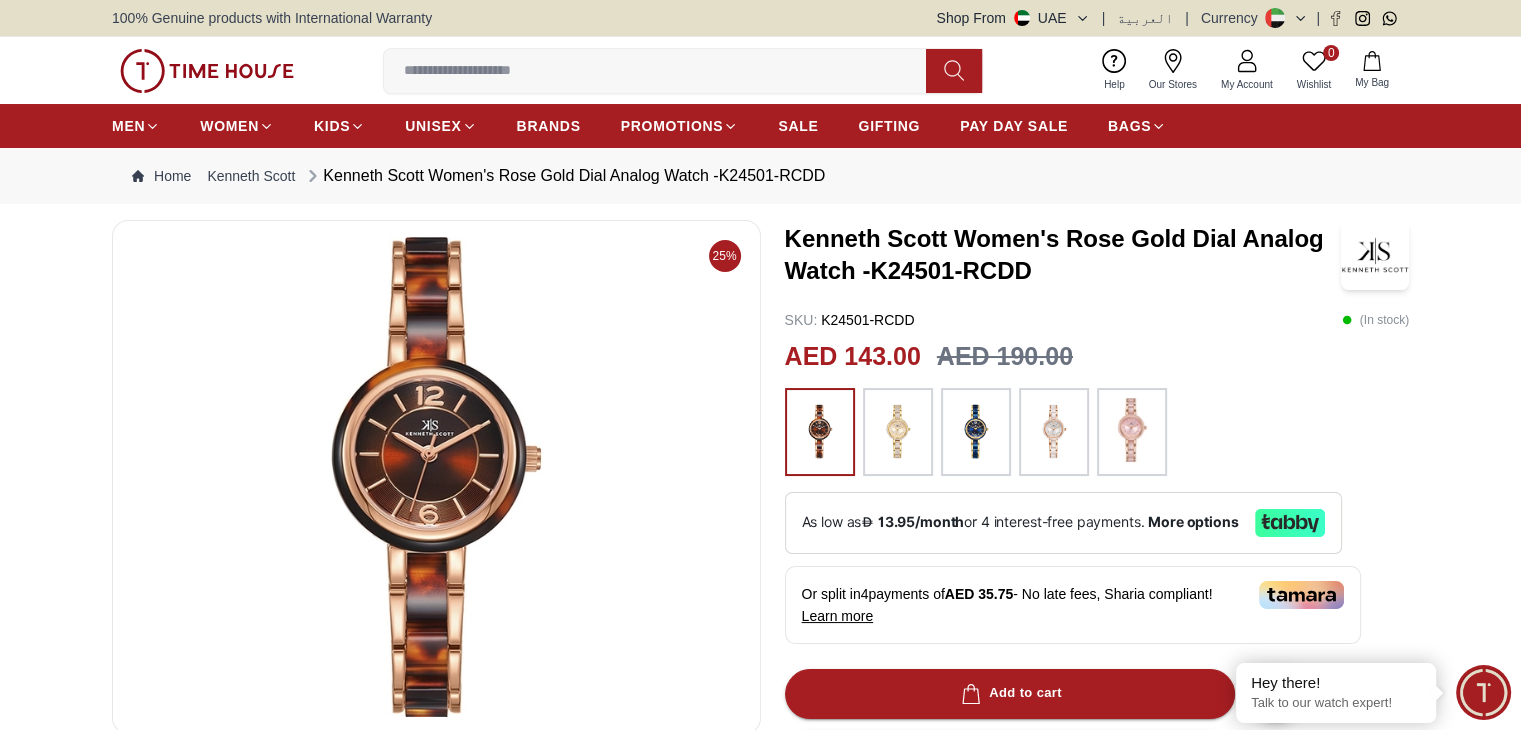 click at bounding box center (976, 432) 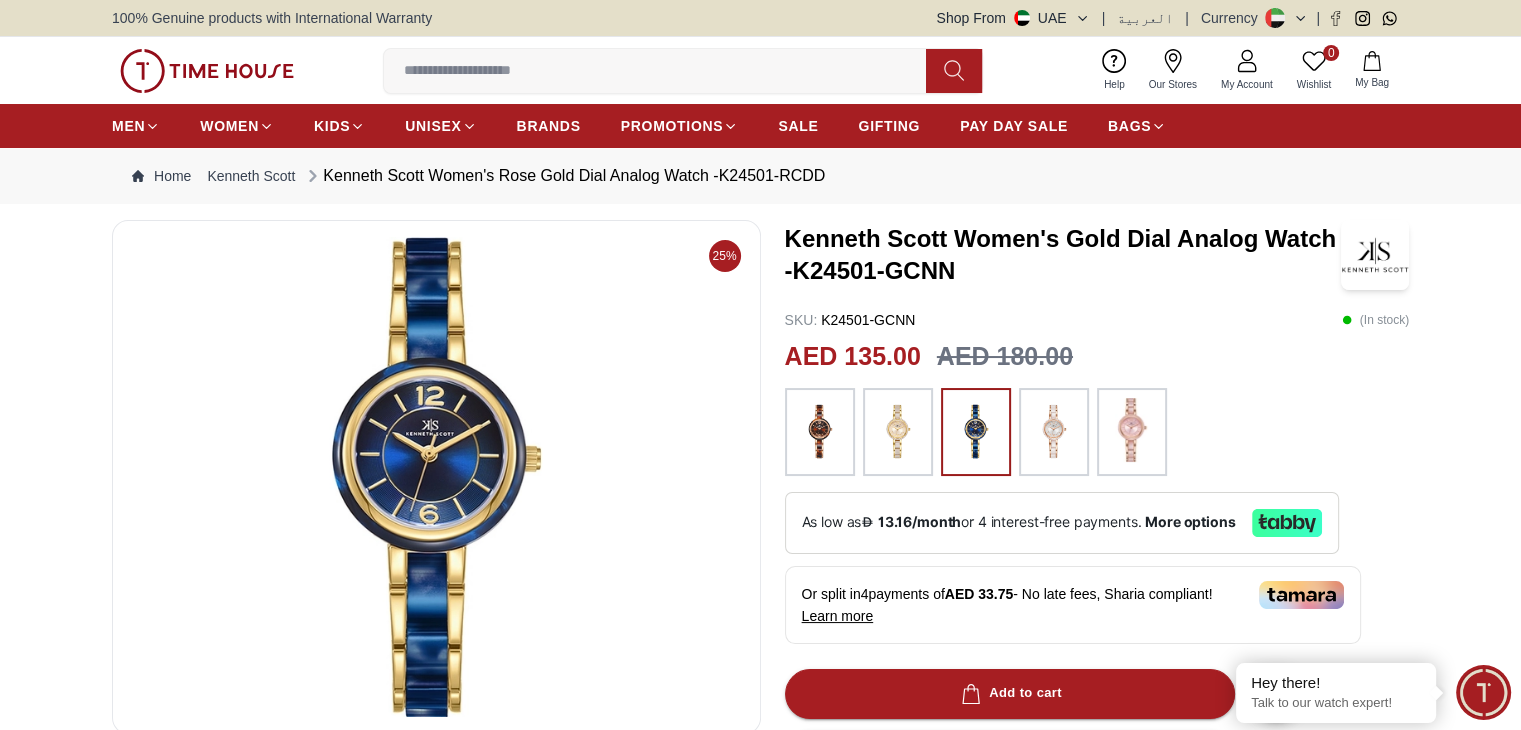 click at bounding box center [1054, 432] 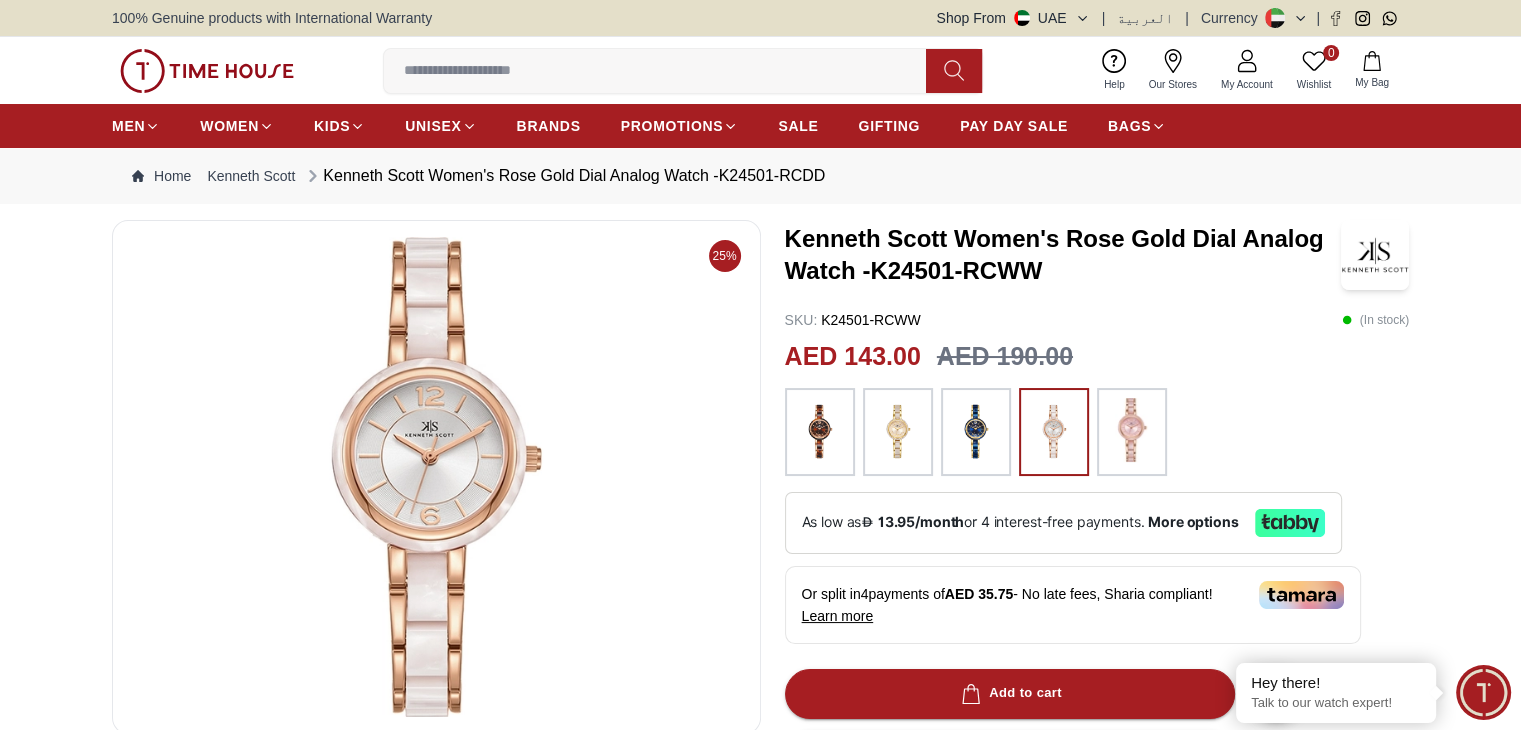 click at bounding box center (1132, 430) 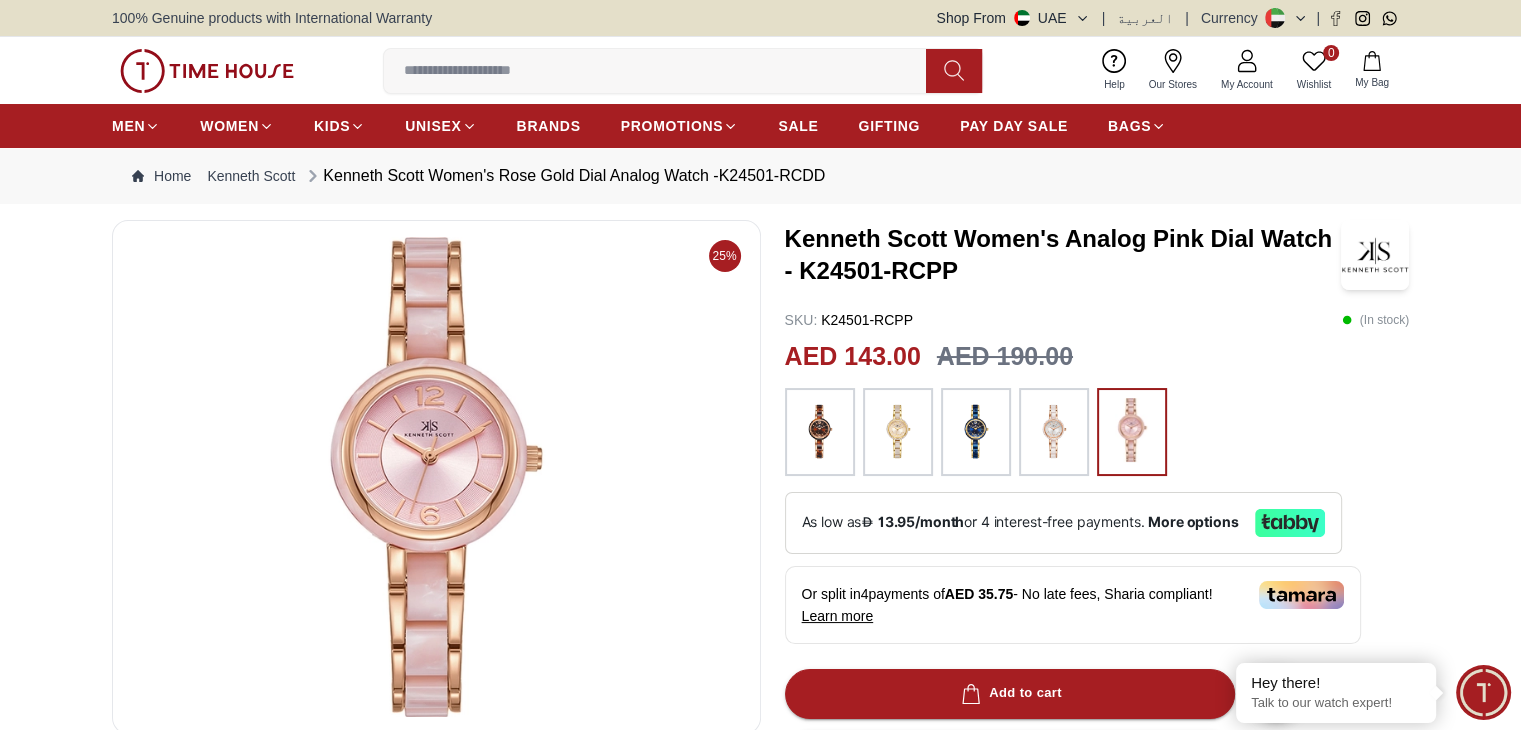 click at bounding box center (820, 432) 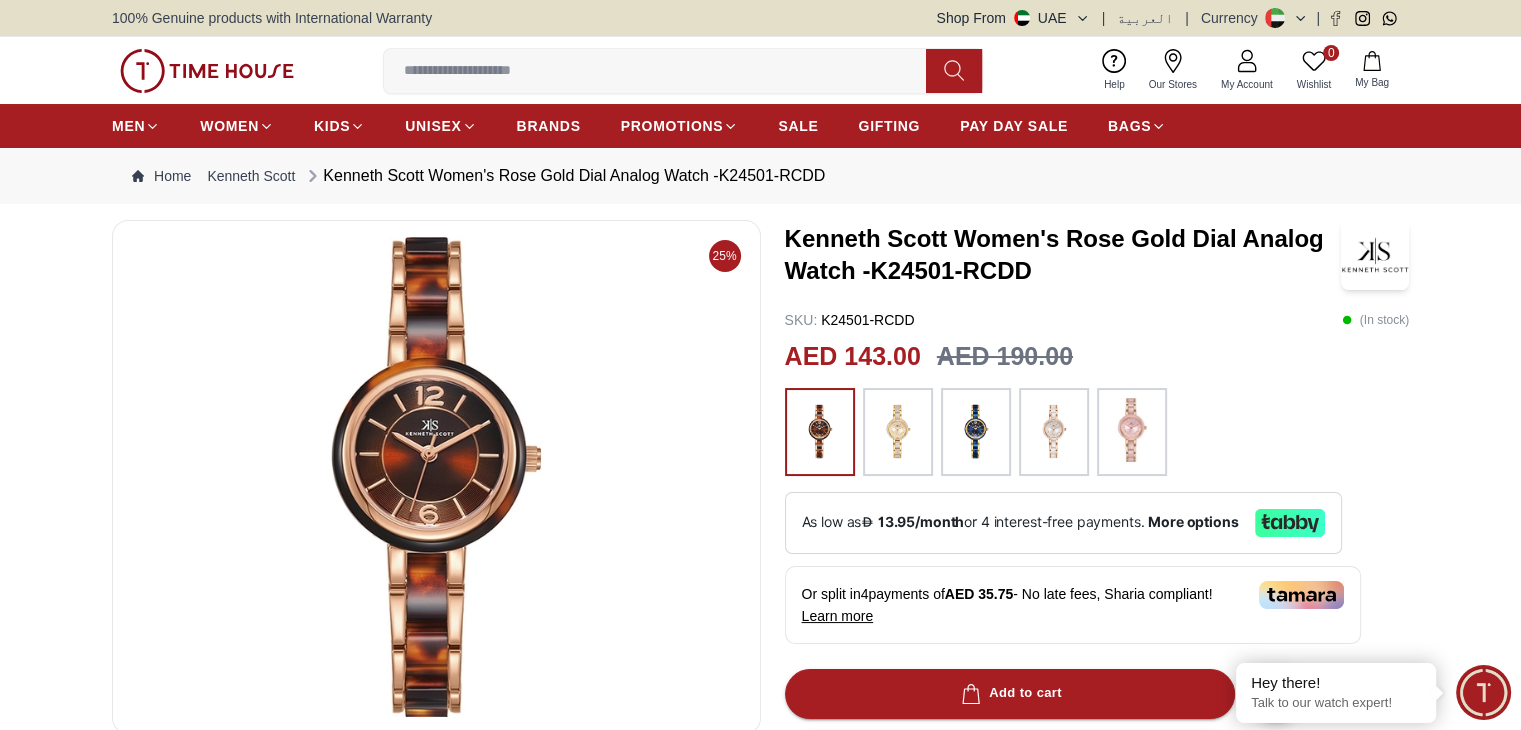click at bounding box center [976, 432] 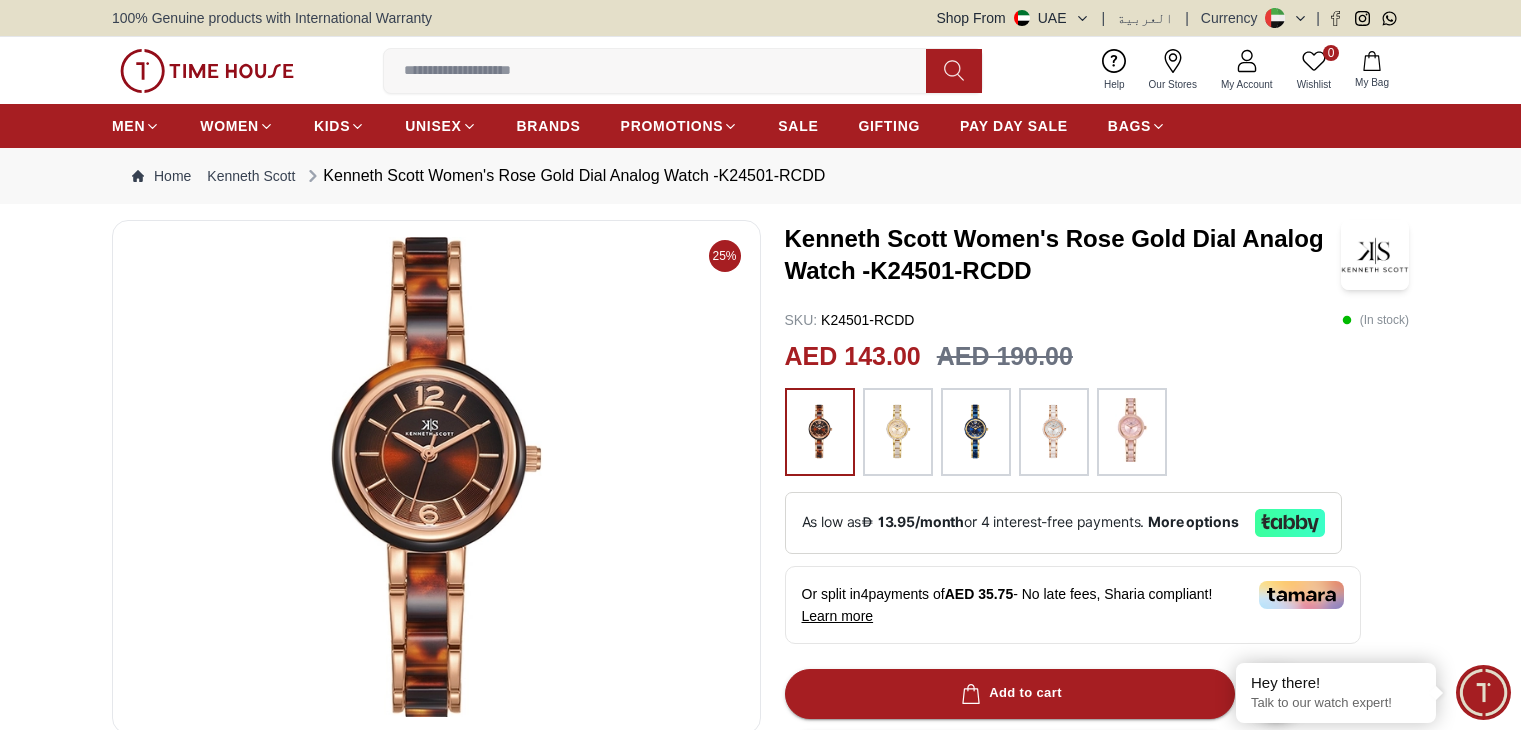 scroll, scrollTop: 0, scrollLeft: 0, axis: both 